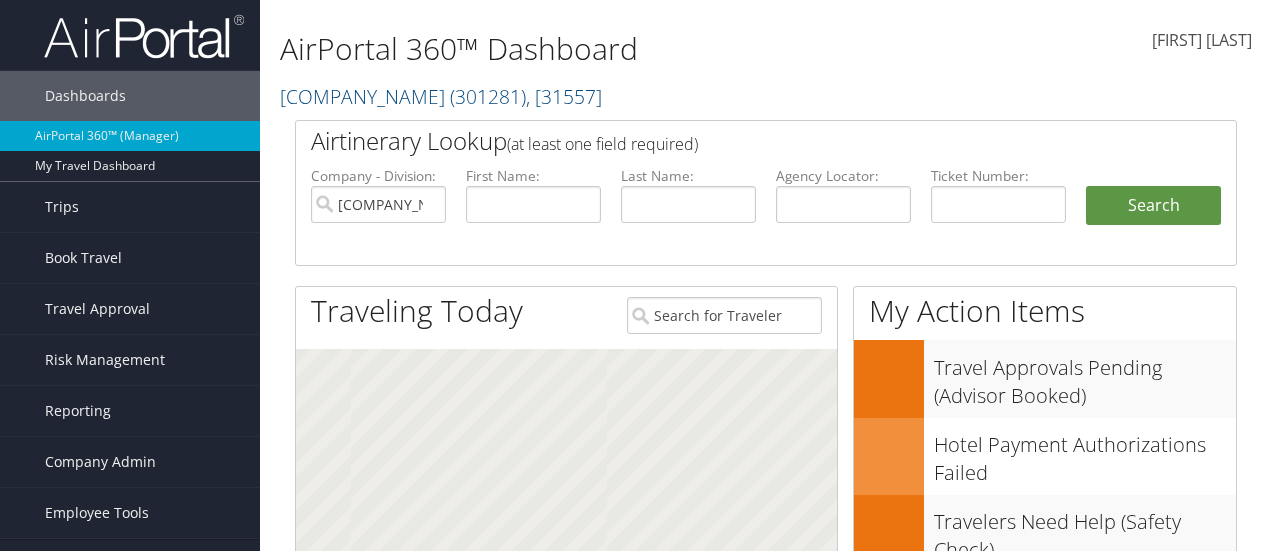 scroll, scrollTop: 0, scrollLeft: 0, axis: both 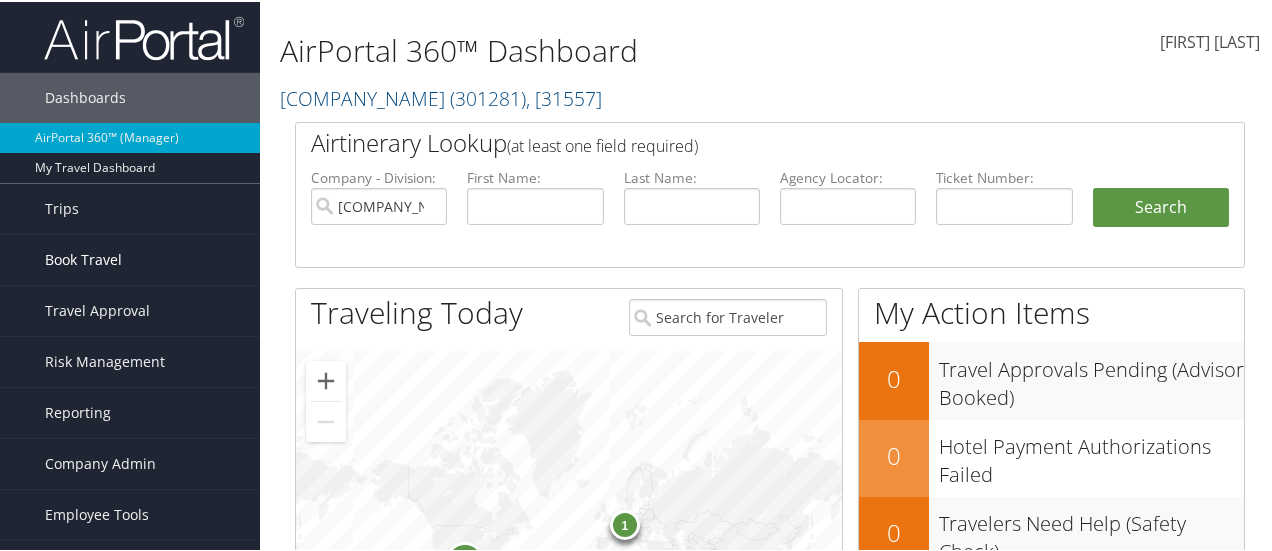 click on "Book Travel" at bounding box center [83, 258] 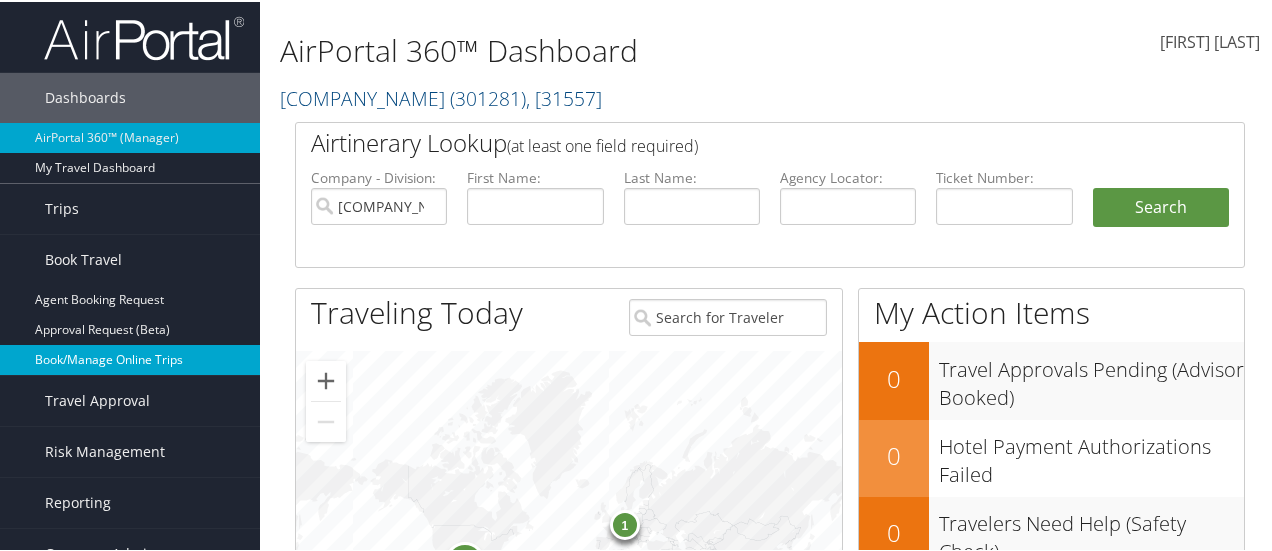 click on "Book/Manage Online Trips" at bounding box center (130, 358) 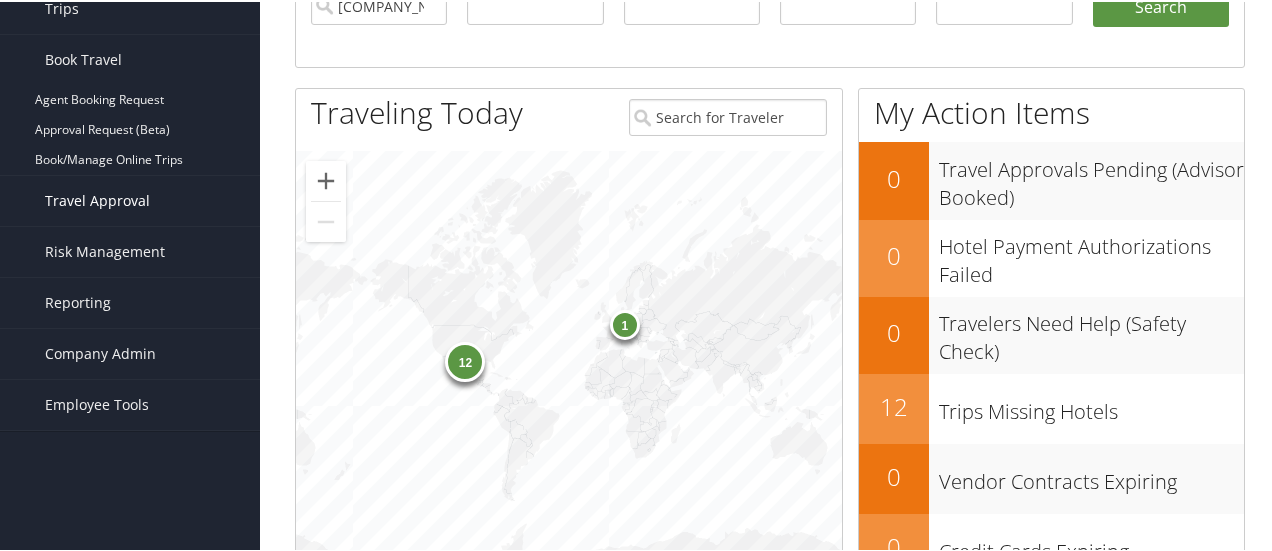 scroll, scrollTop: 200, scrollLeft: 0, axis: vertical 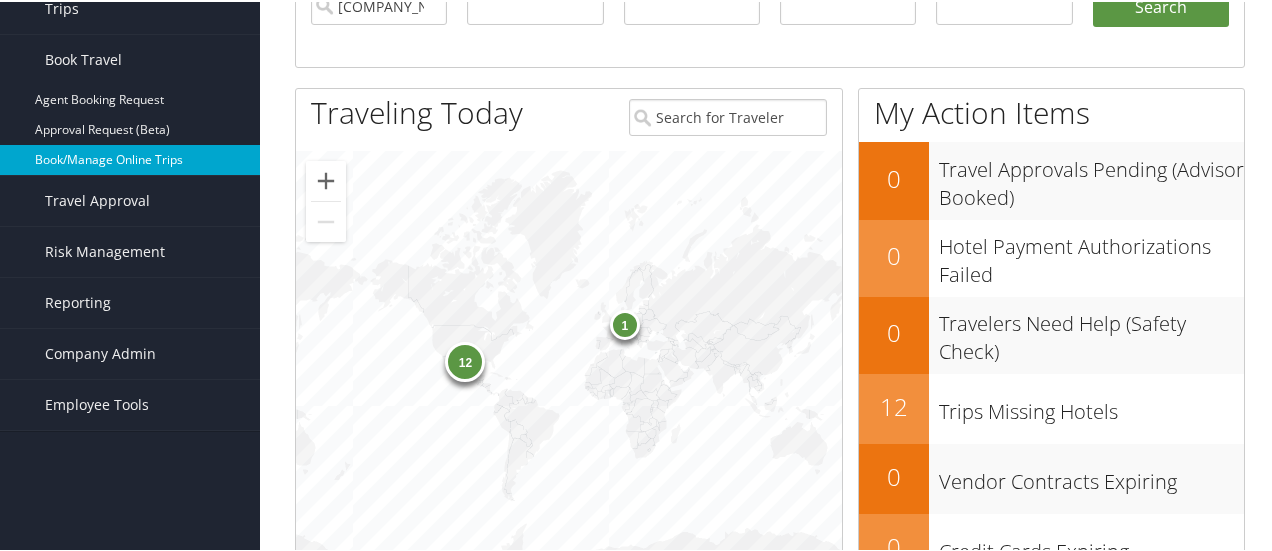 click on "Book/Manage Online Trips" at bounding box center (130, 158) 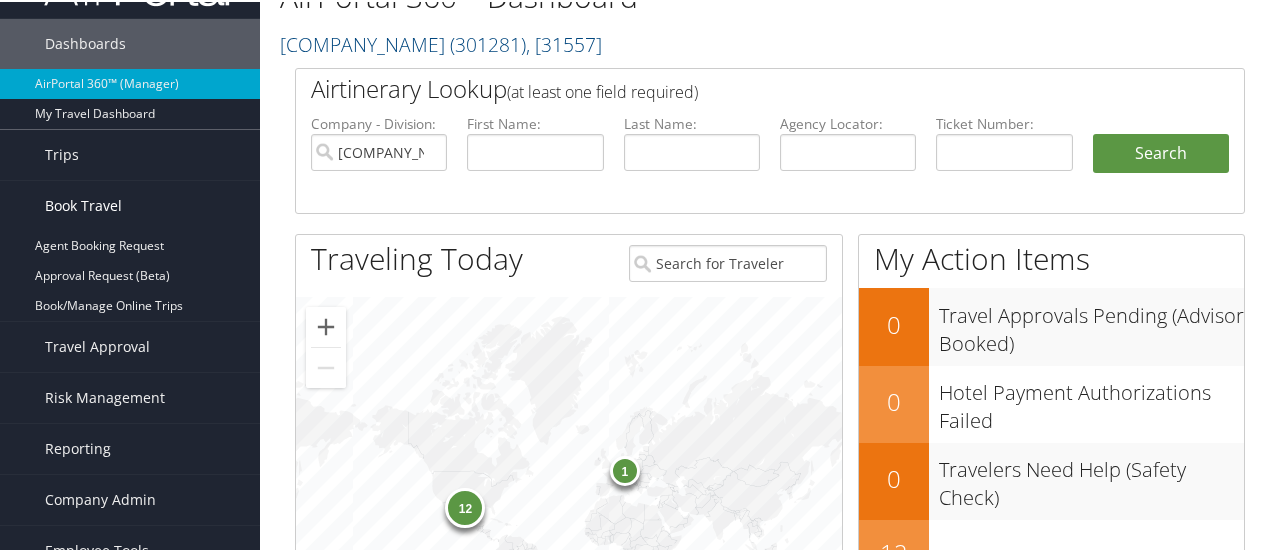 scroll, scrollTop: 100, scrollLeft: 0, axis: vertical 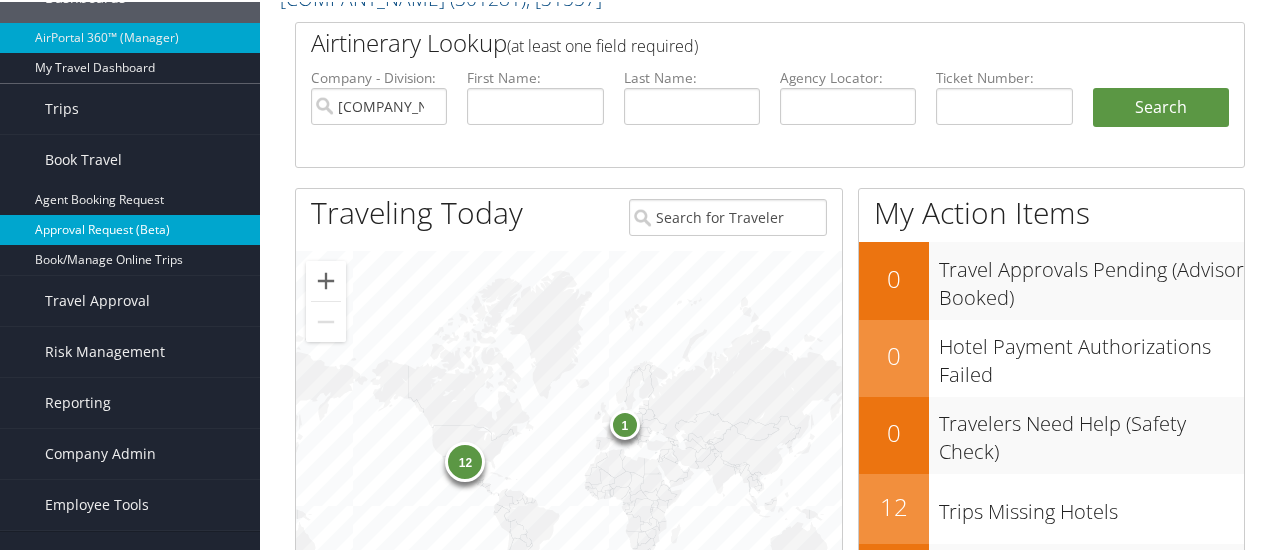 click on "Approval Request (Beta)" at bounding box center (130, 228) 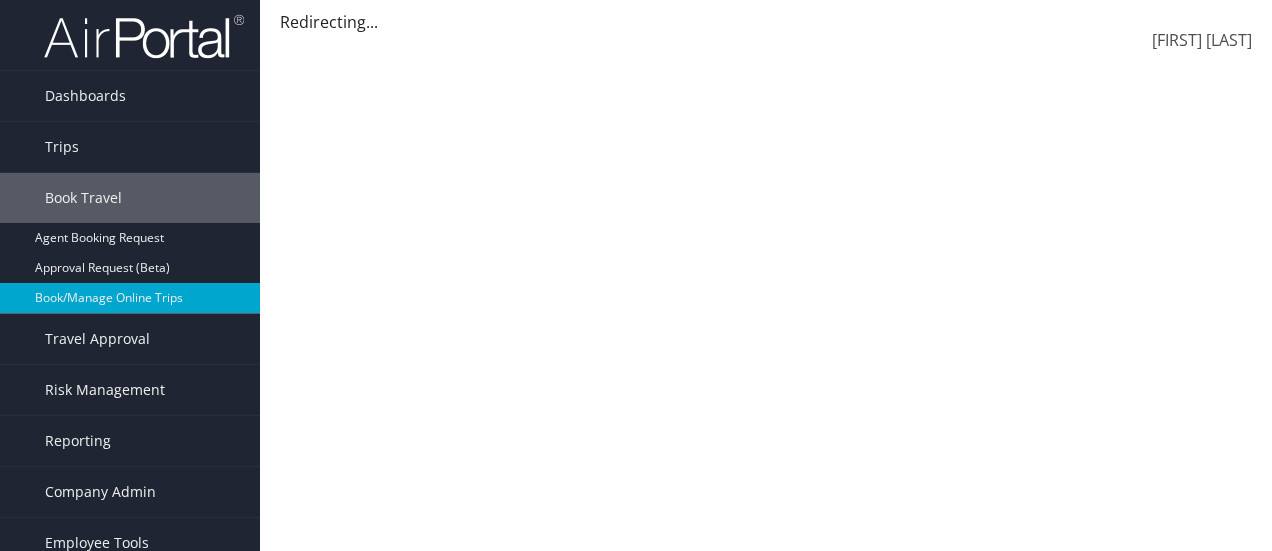 scroll, scrollTop: 0, scrollLeft: 0, axis: both 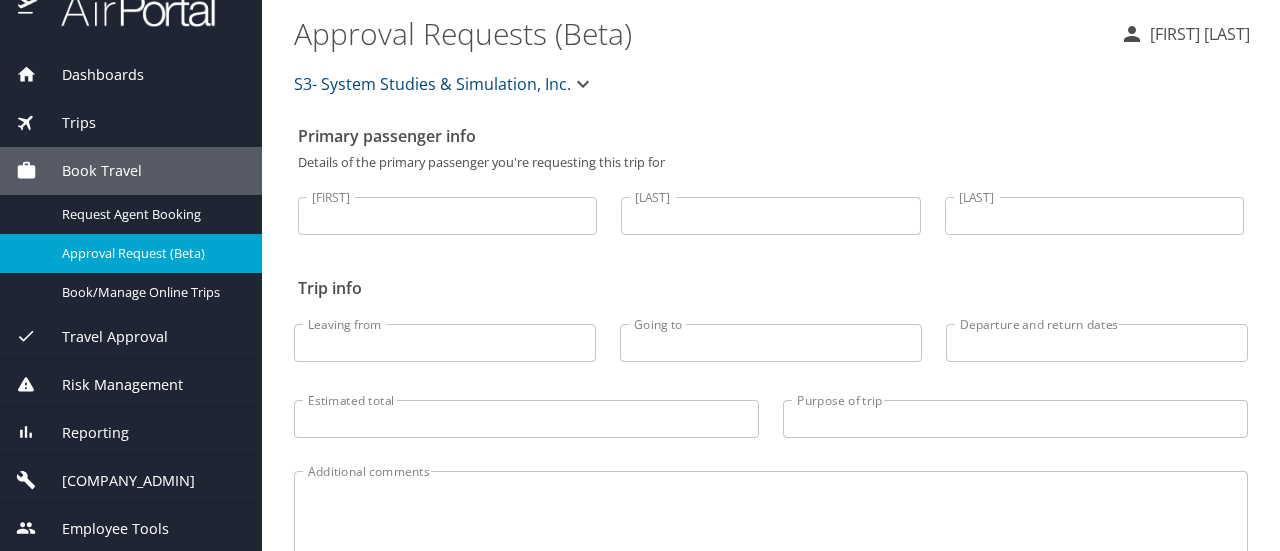 click on "[COMPANY_ADMIN]" at bounding box center [116, 481] 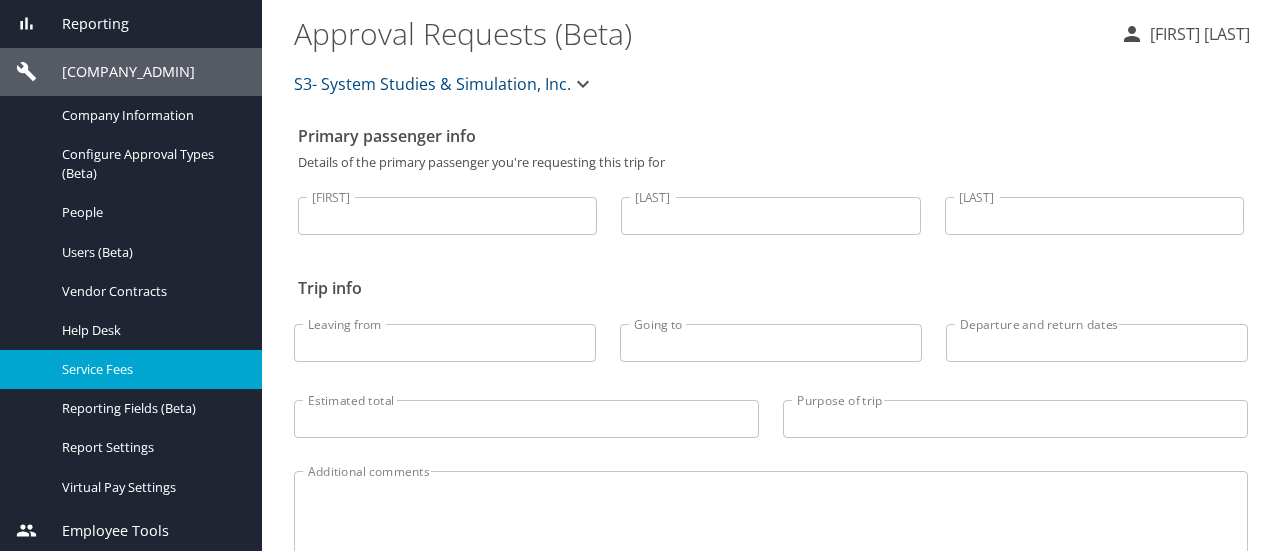 scroll, scrollTop: 324, scrollLeft: 0, axis: vertical 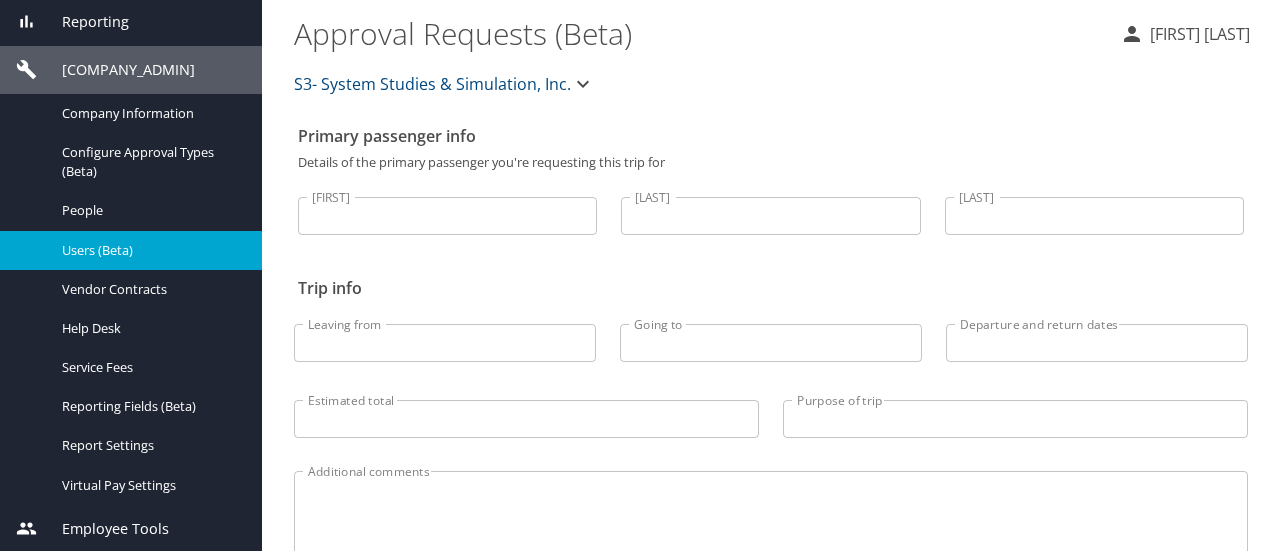 click on "Users (Beta)" at bounding box center (150, 250) 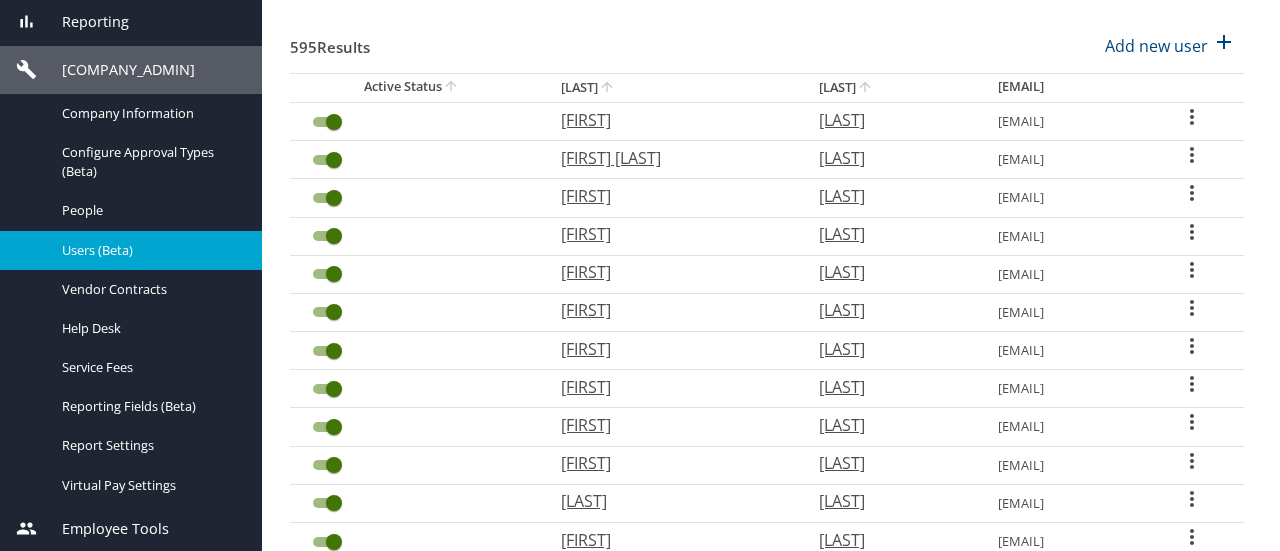 scroll, scrollTop: 0, scrollLeft: 0, axis: both 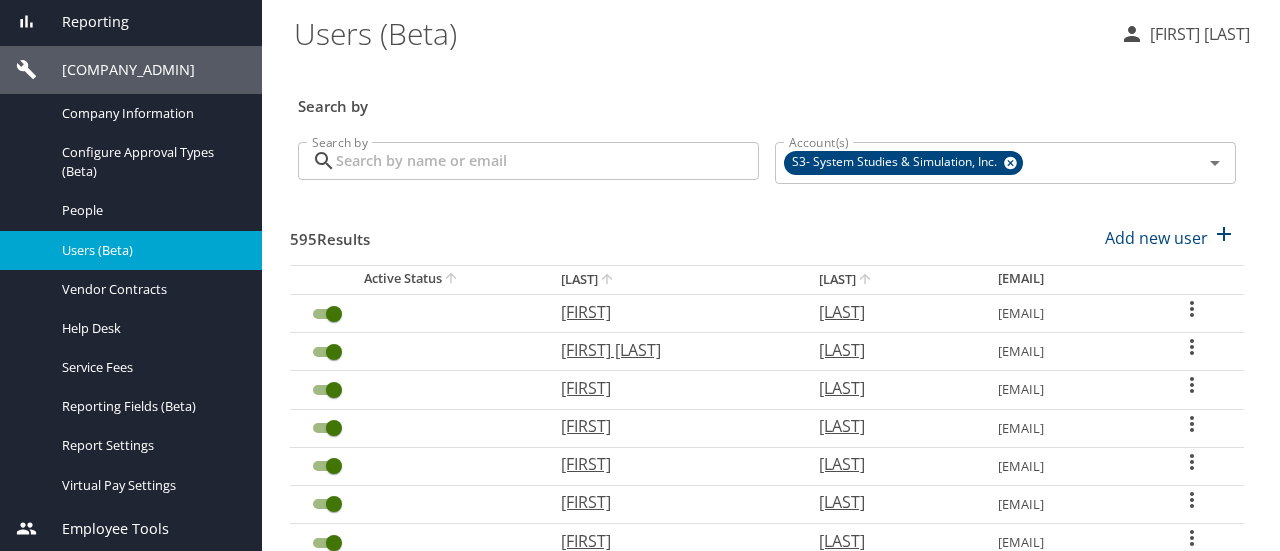 click on "Search by" at bounding box center (547, 161) 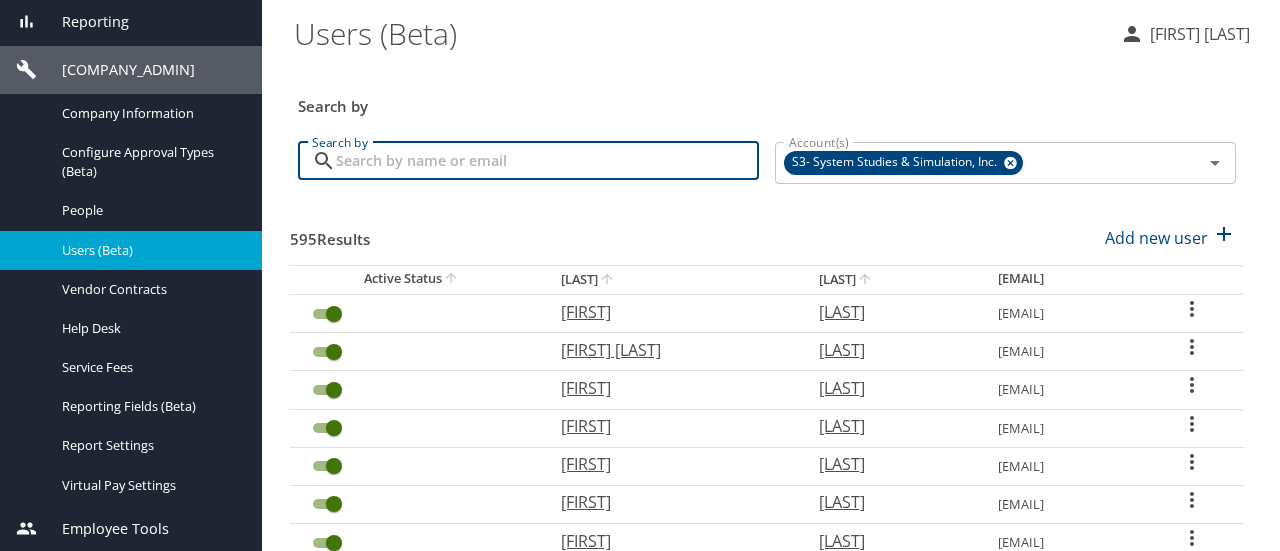 type on "joy" 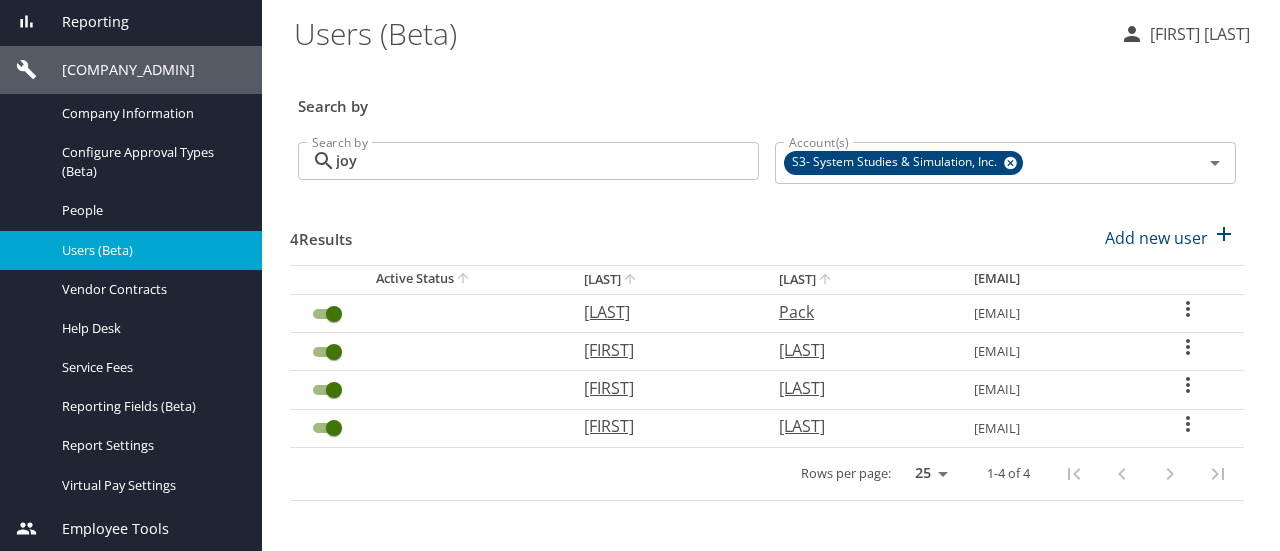 click at bounding box center (324, 161) 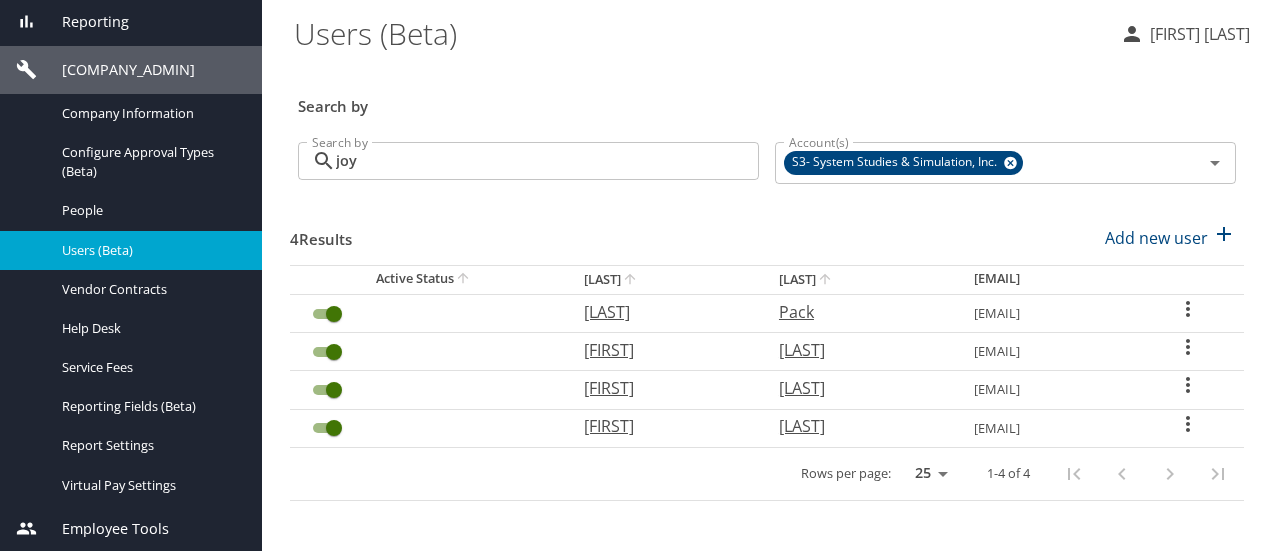 click at bounding box center (1188, 347) 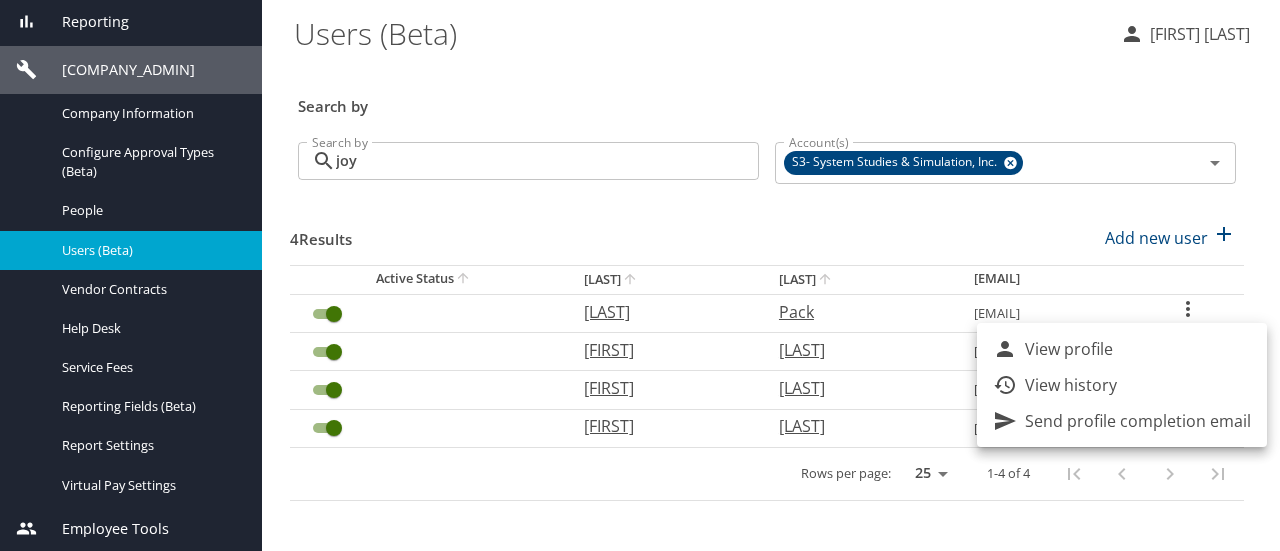 click at bounding box center [640, 275] 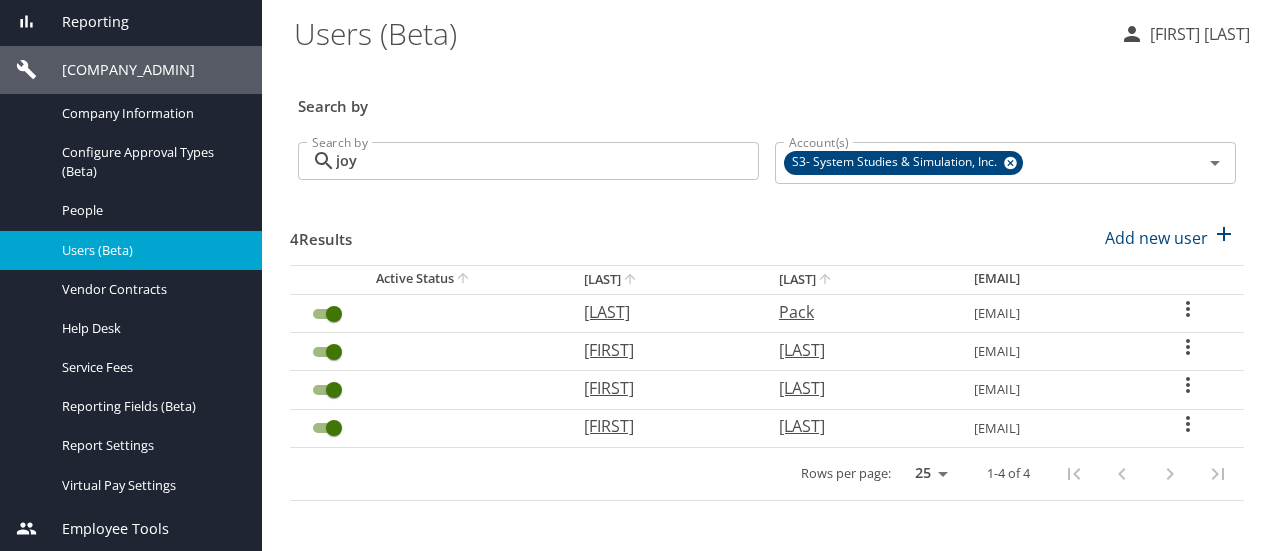 click at bounding box center [334, 314] 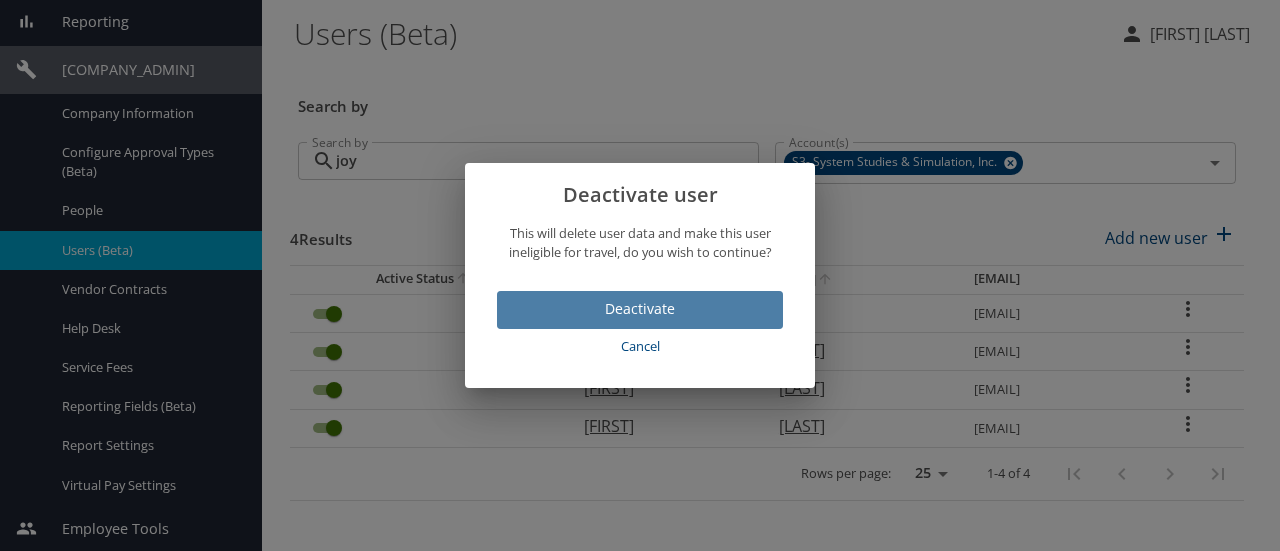 click on "Deactivate" at bounding box center (640, 309) 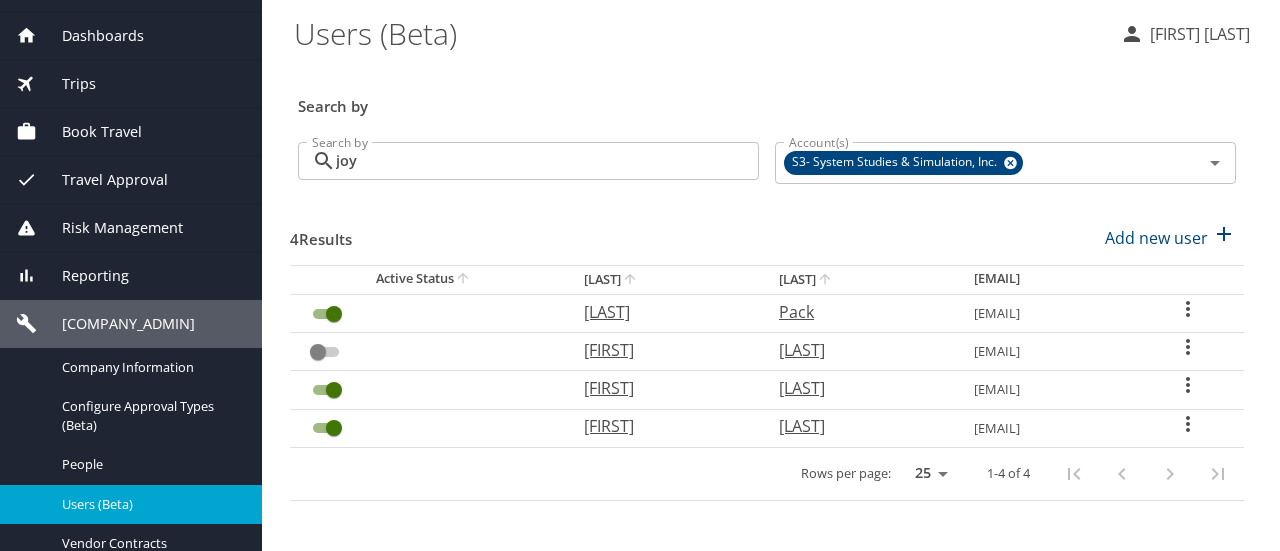 scroll, scrollTop: 0, scrollLeft: 0, axis: both 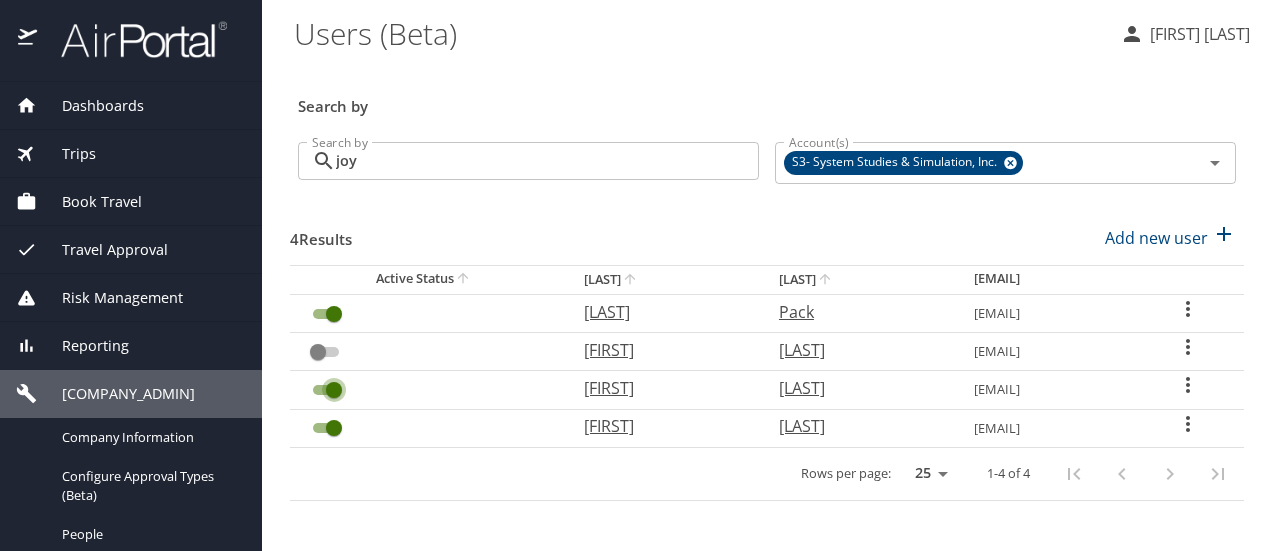 click at bounding box center (334, 314) 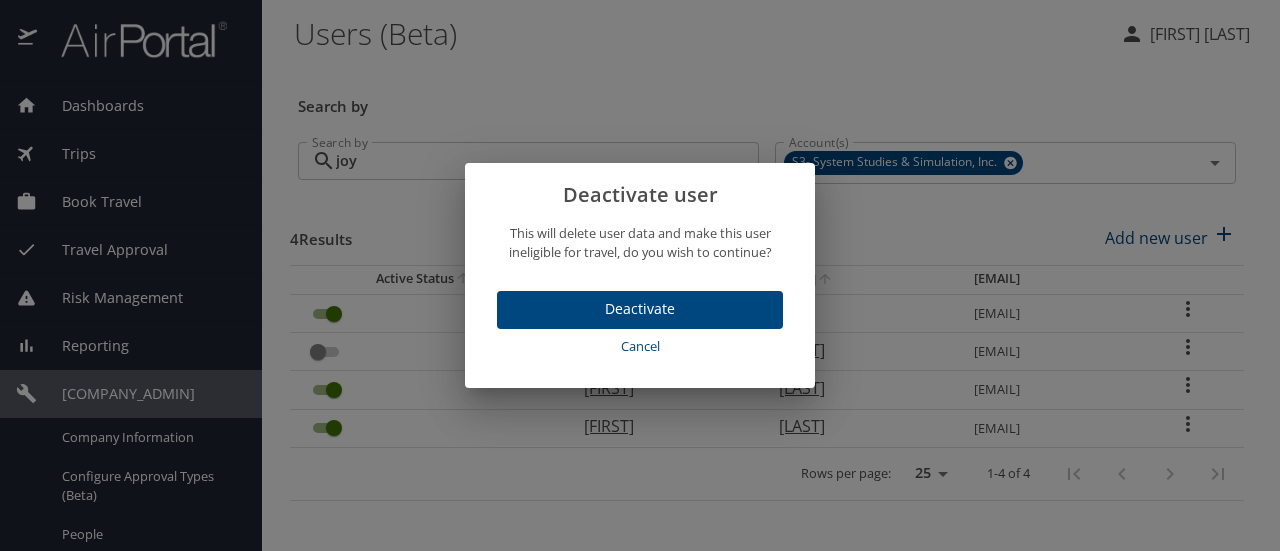 click on "Deactivate" at bounding box center [640, 310] 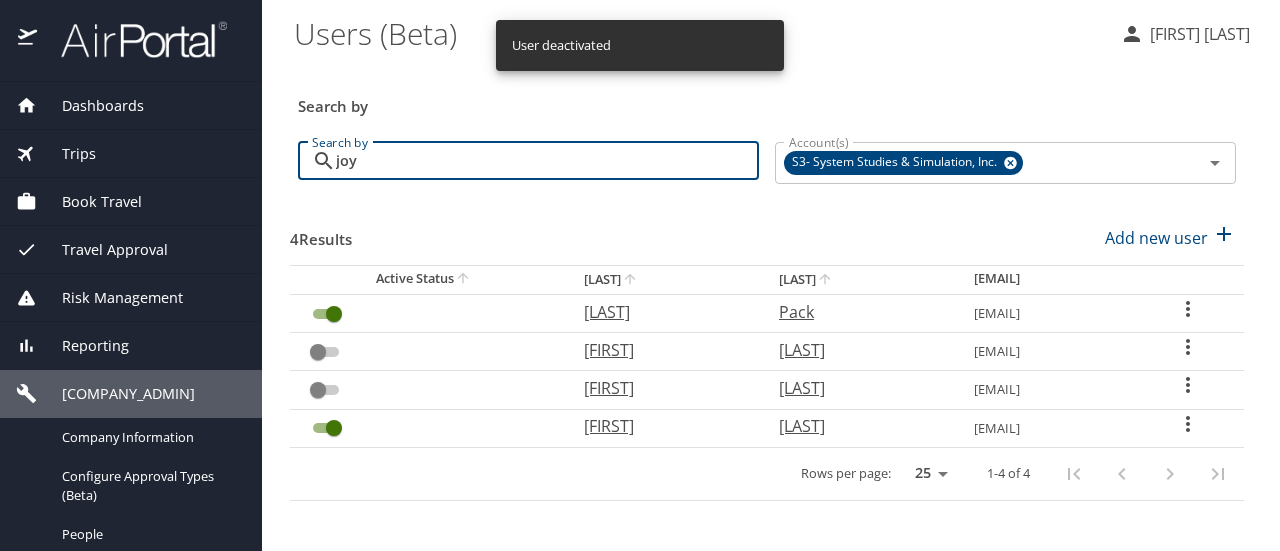 click on "joy" at bounding box center (547, 161) 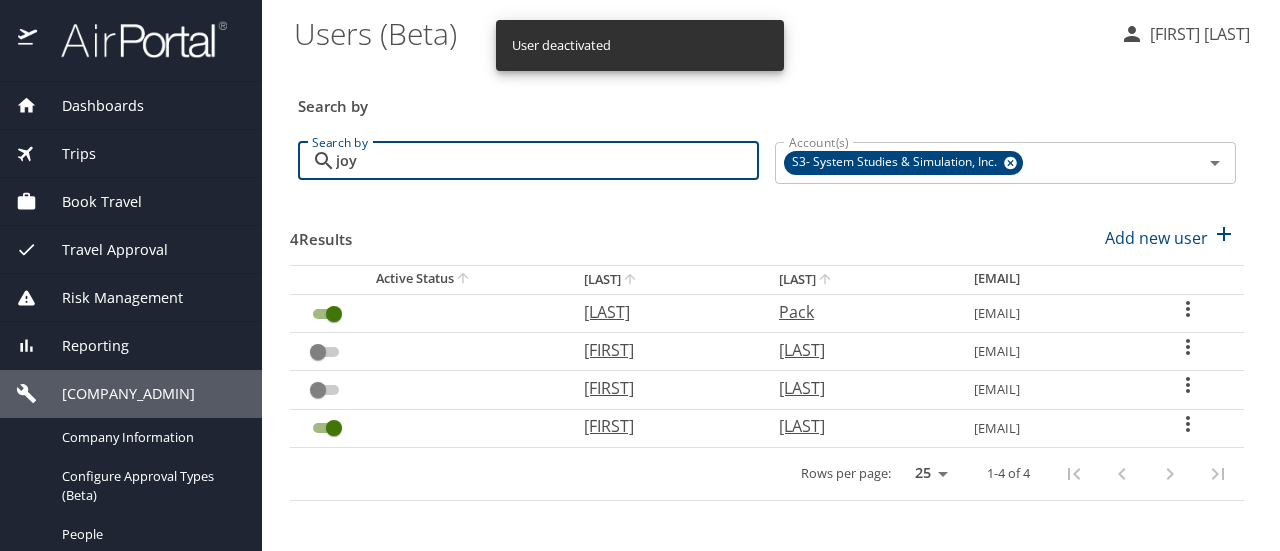 drag, startPoint x: 404, startPoint y: 161, endPoint x: 336, endPoint y: 187, distance: 72.8011 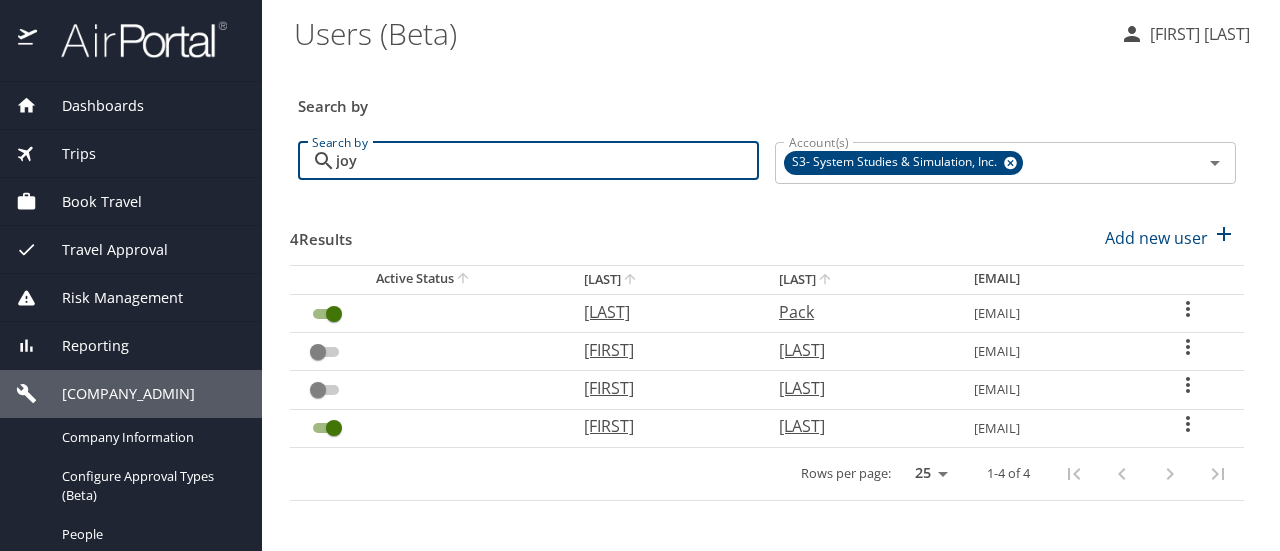 click on "joy" at bounding box center (547, 161) 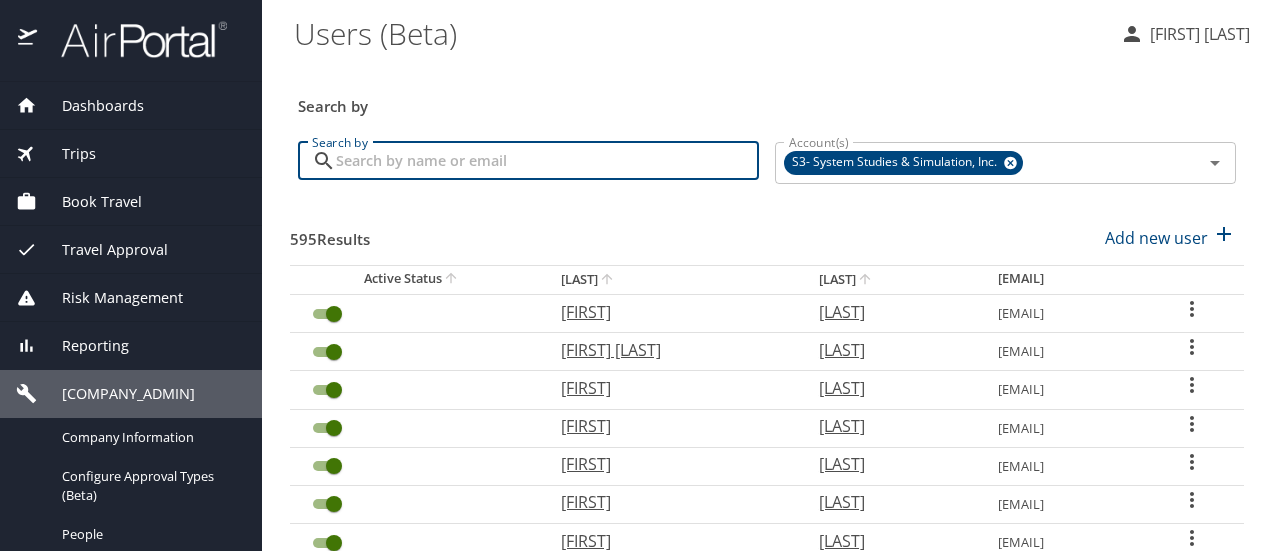 type 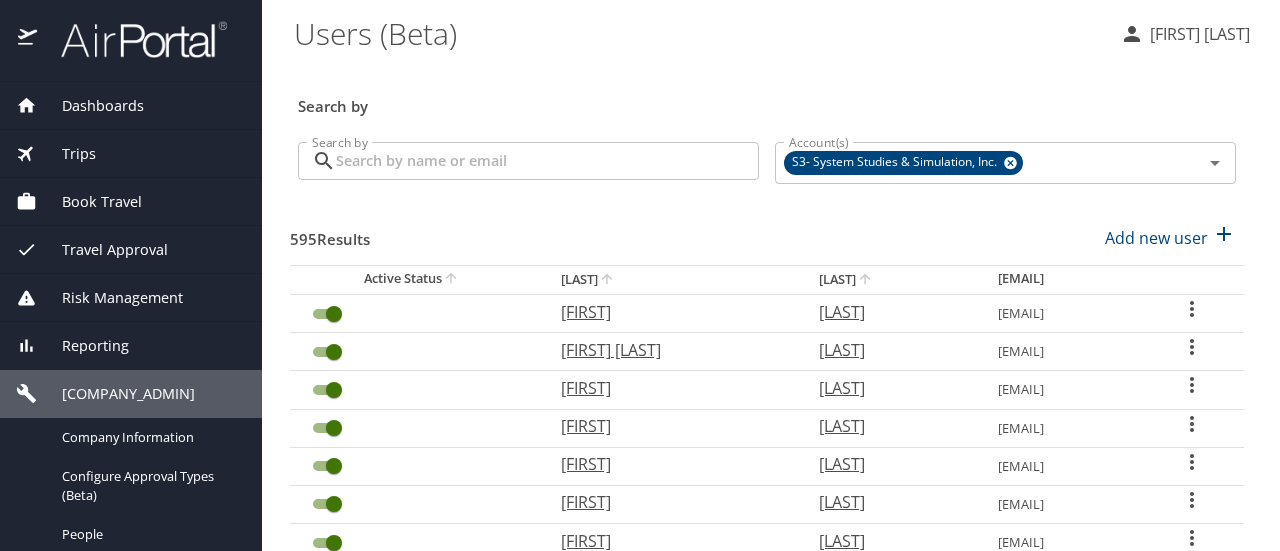click on "Book Travel" at bounding box center (131, 202) 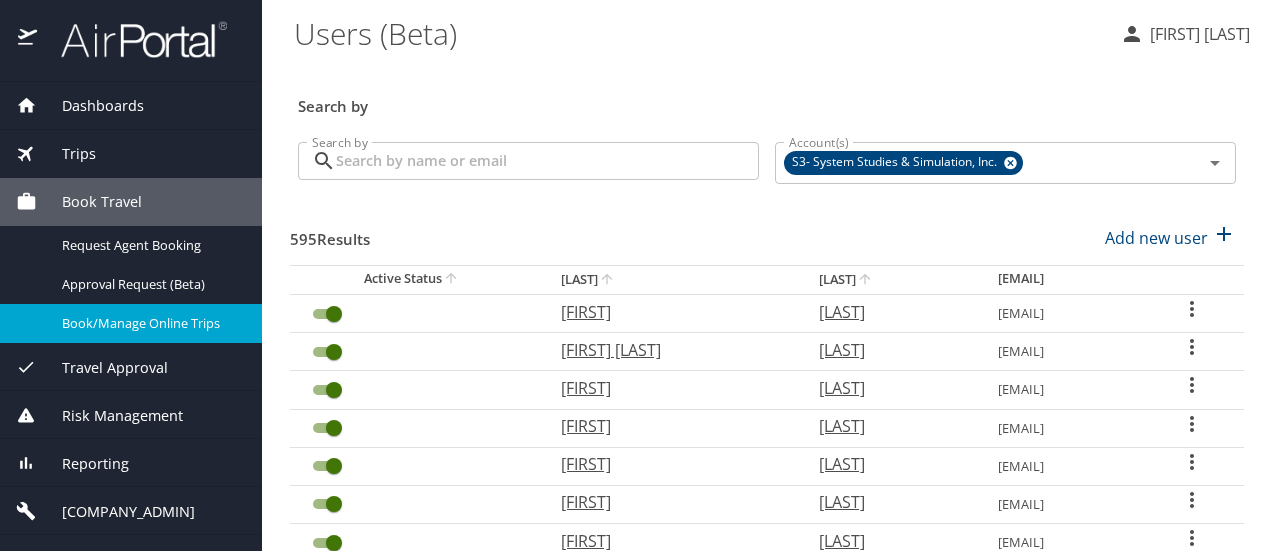 click on "Book/Manage Online Trips" at bounding box center [150, 323] 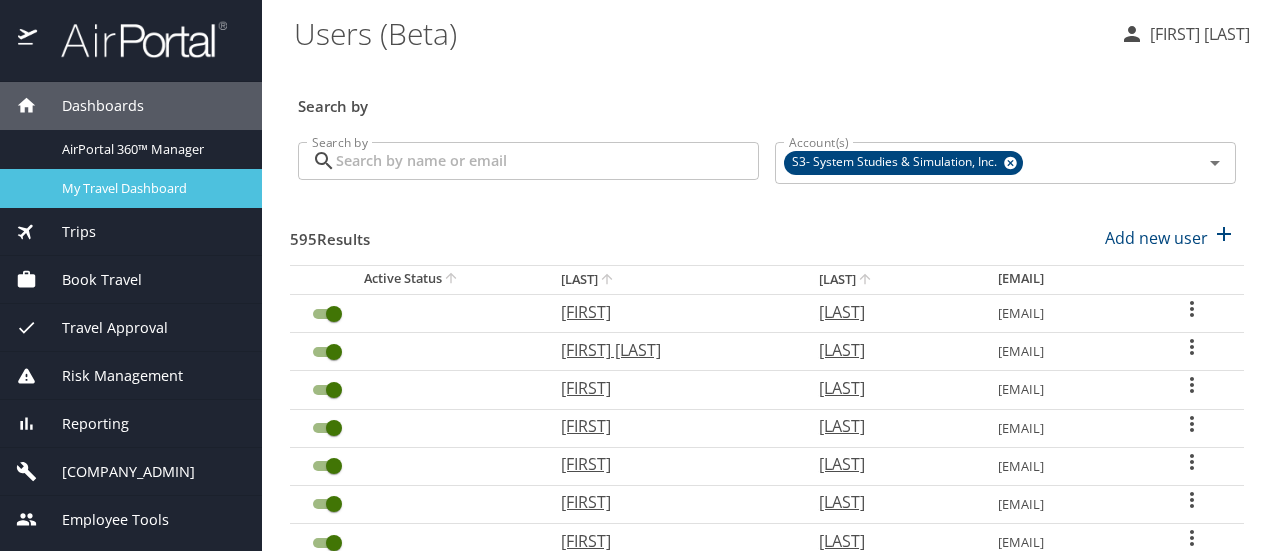 click on "My Travel Dashboard" at bounding box center [150, 188] 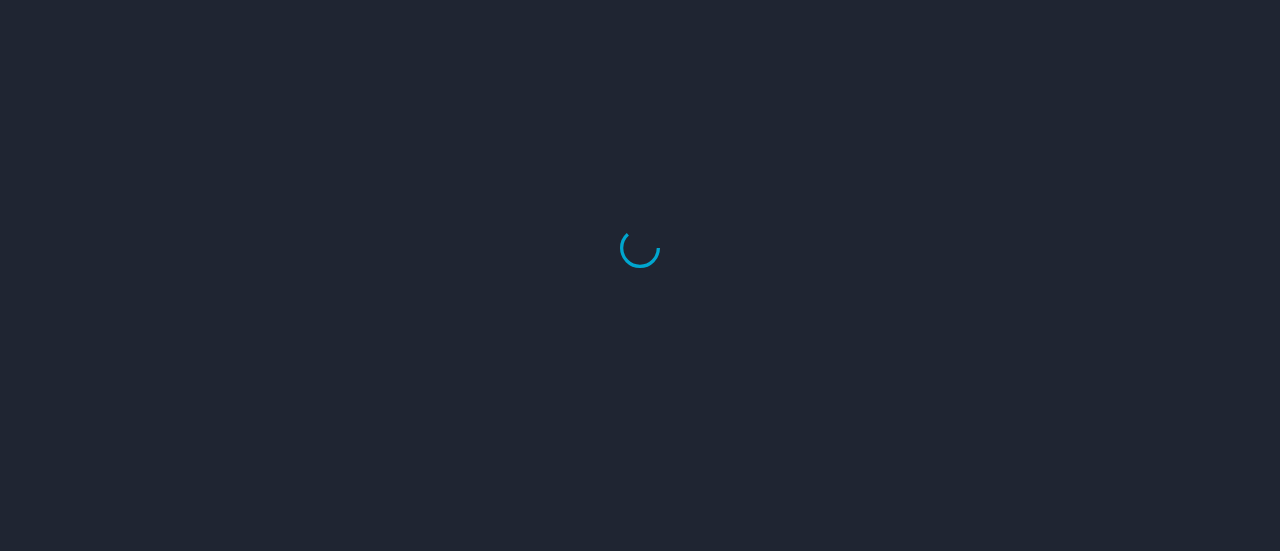 scroll, scrollTop: 0, scrollLeft: 0, axis: both 